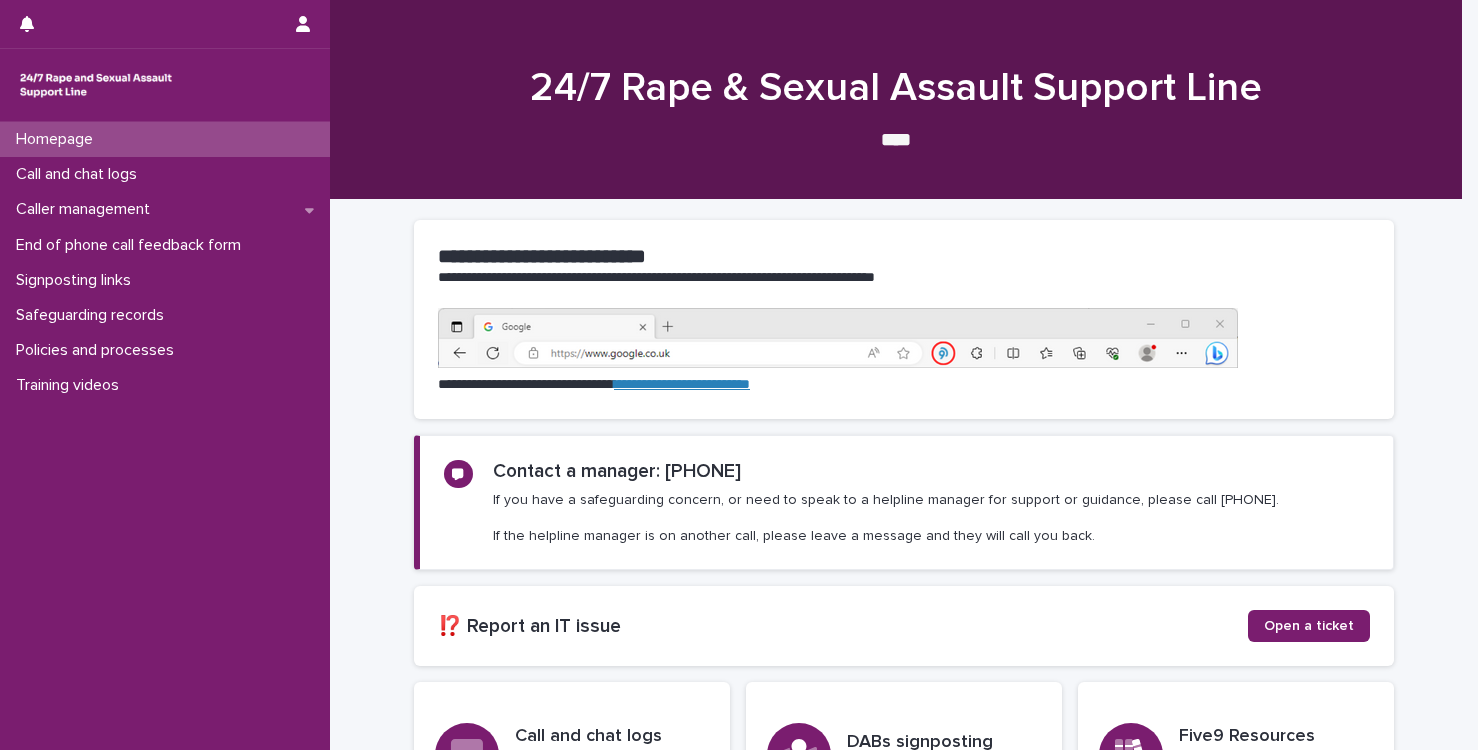 scroll, scrollTop: 0, scrollLeft: 0, axis: both 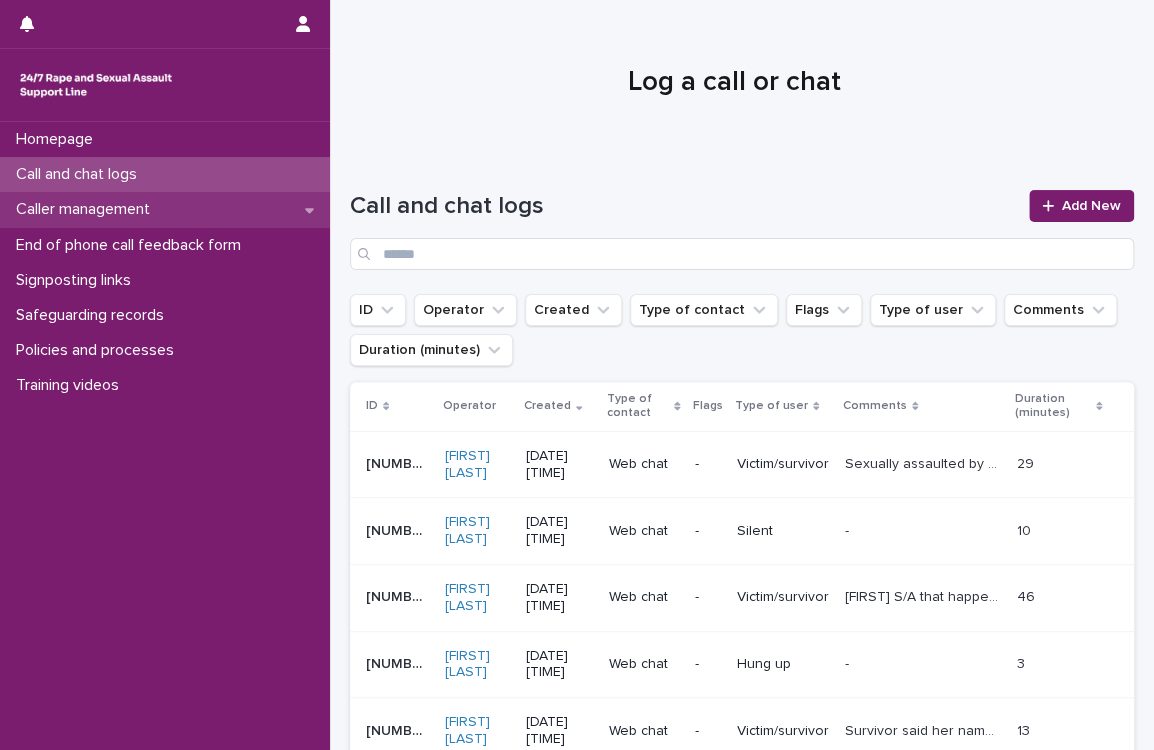 click on "Caller management" at bounding box center [87, 209] 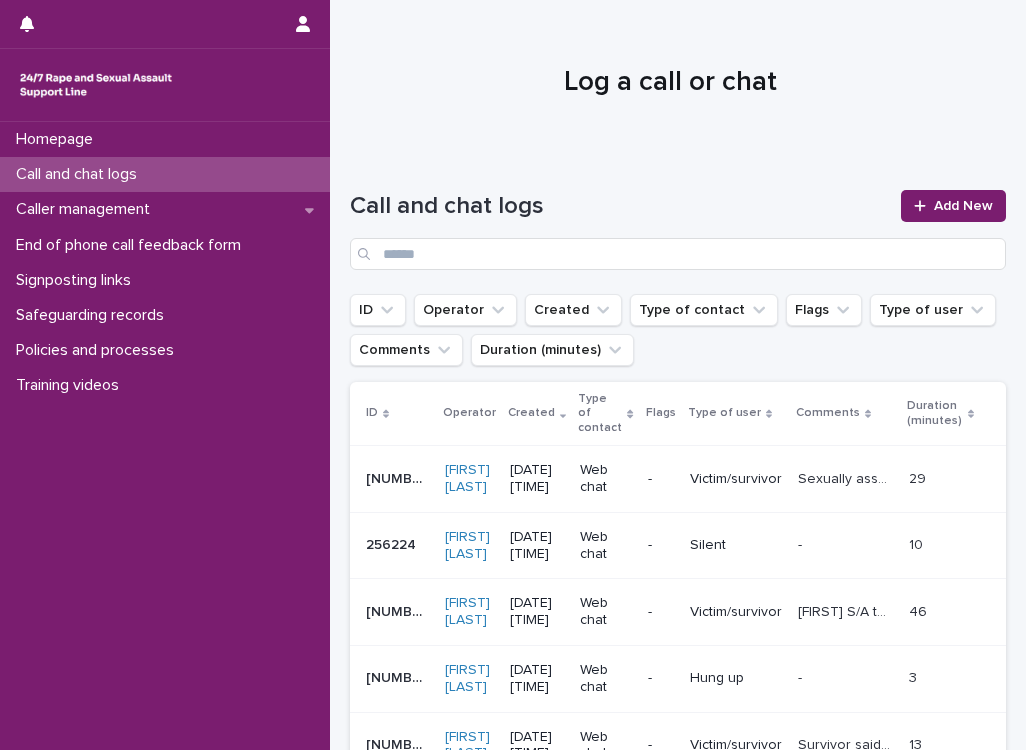 scroll, scrollTop: 0, scrollLeft: 0, axis: both 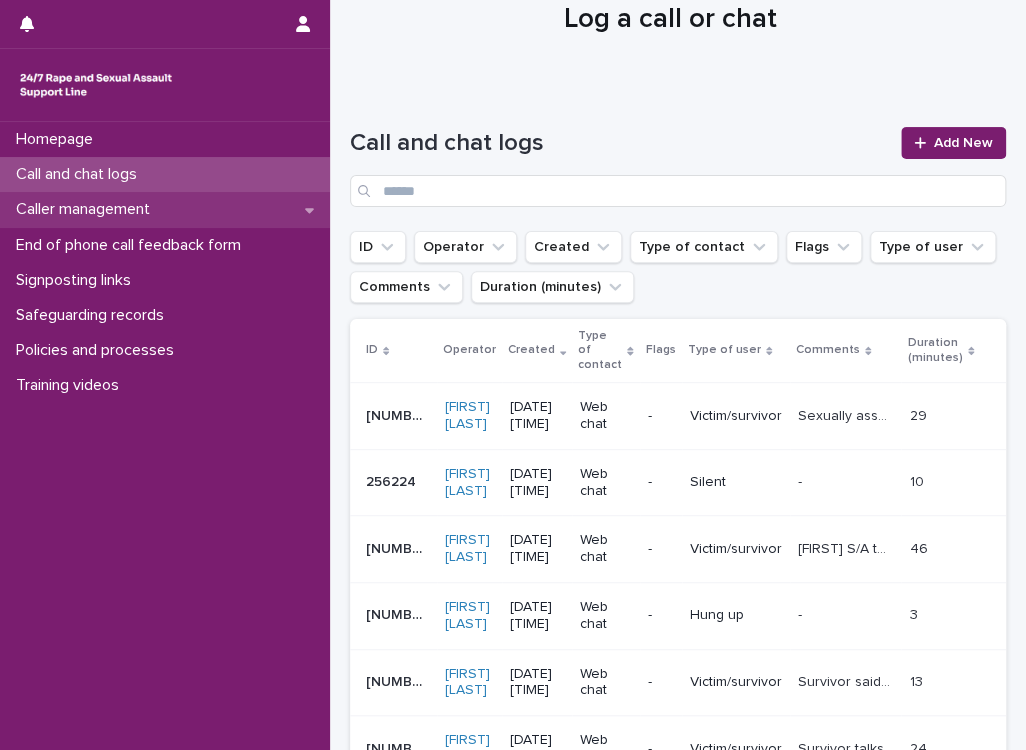 click on "Caller management" at bounding box center [87, 209] 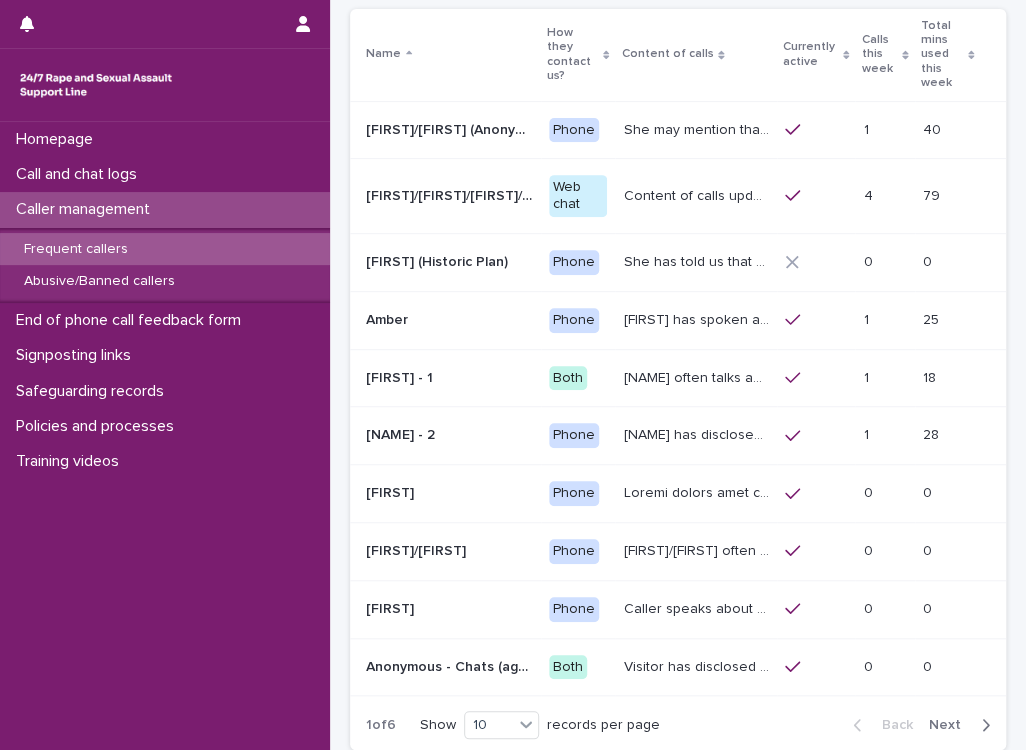 scroll, scrollTop: 197, scrollLeft: 0, axis: vertical 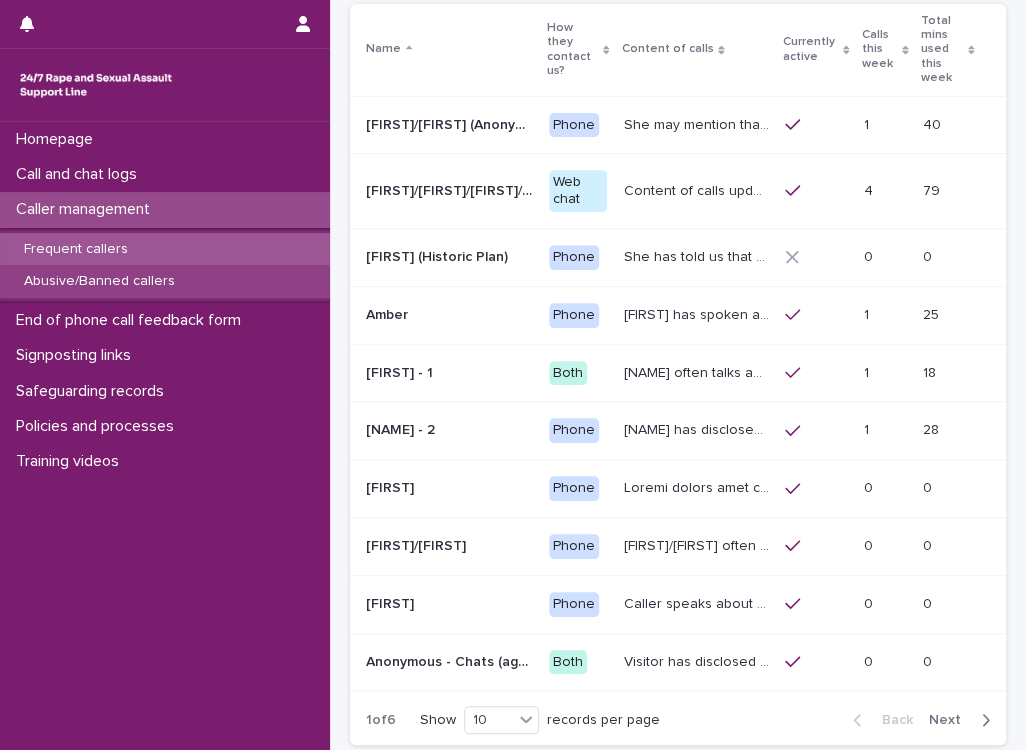 click on "Abusive/Banned callers" at bounding box center (99, 281) 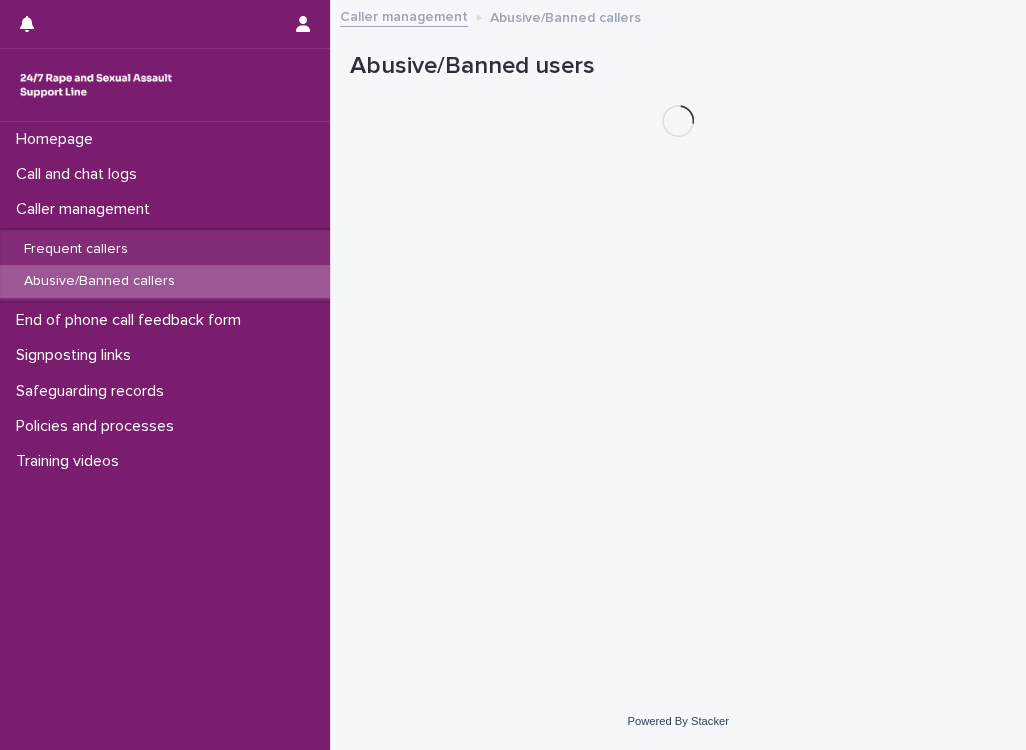 scroll, scrollTop: 0, scrollLeft: 0, axis: both 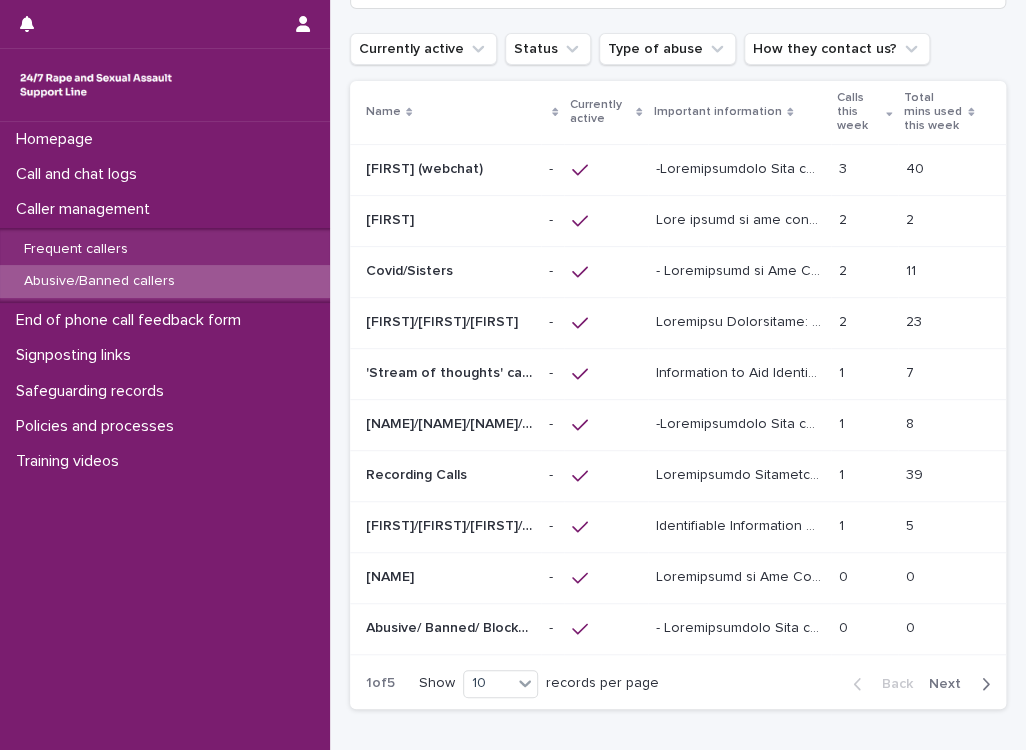 click 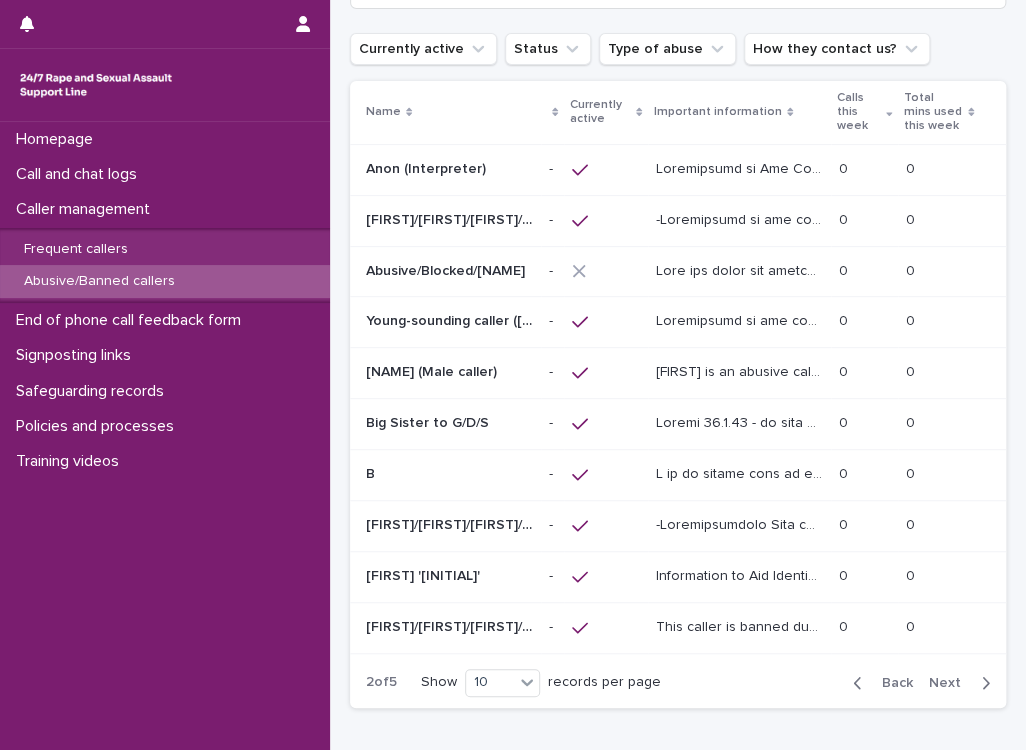 scroll, scrollTop: 119, scrollLeft: 0, axis: vertical 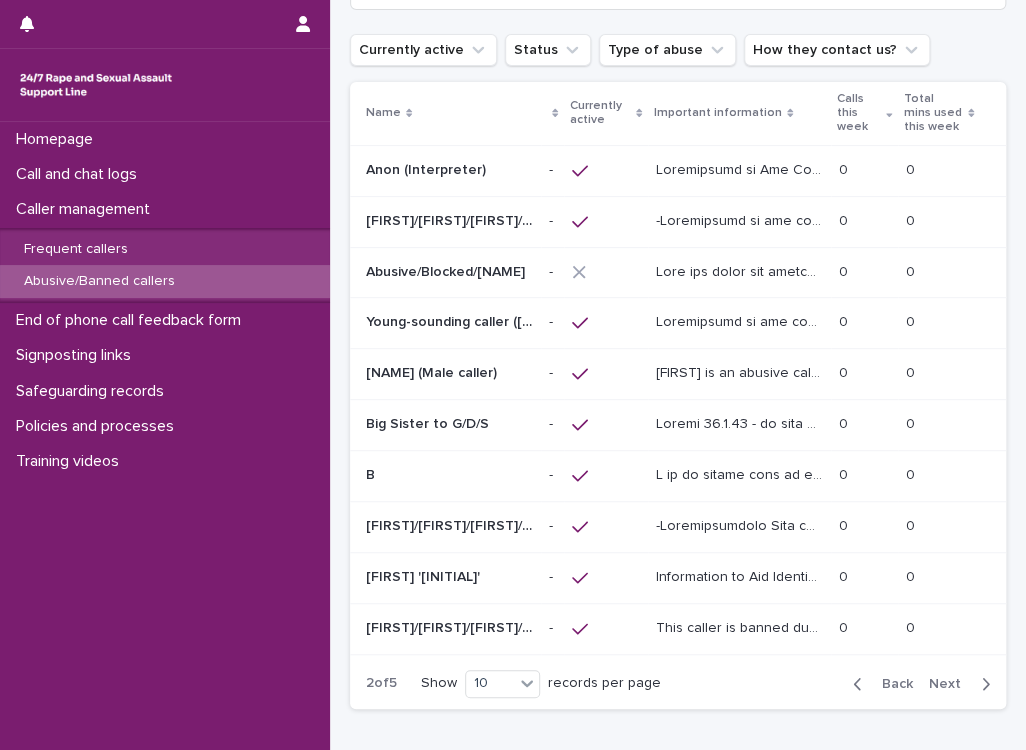 click at bounding box center (981, 684) 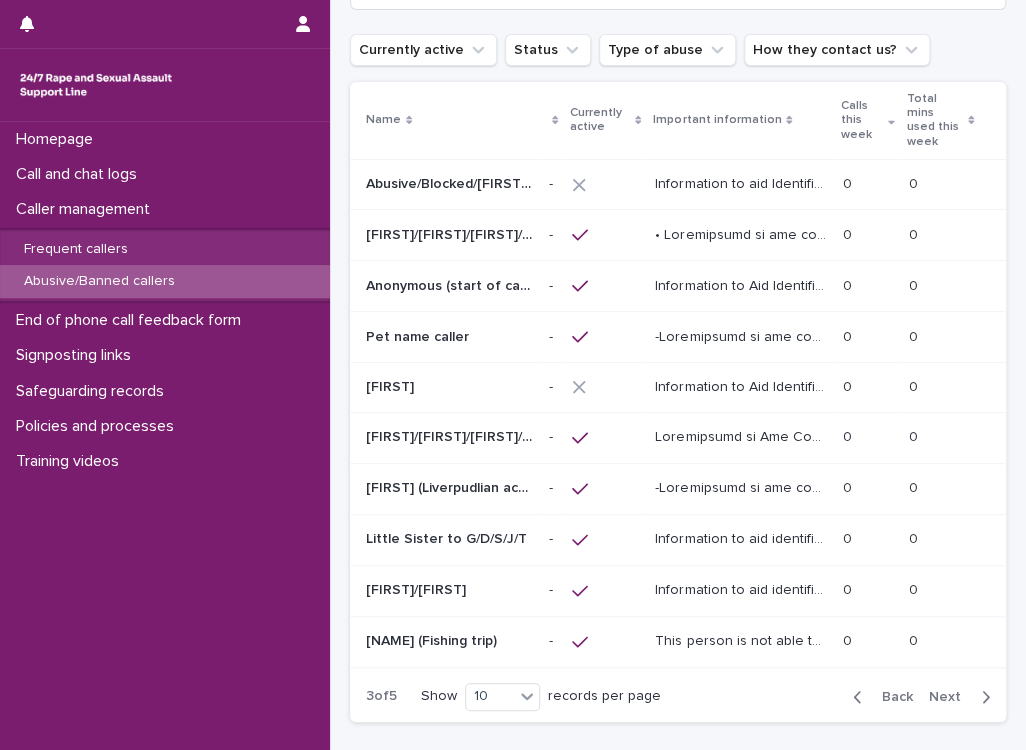scroll, scrollTop: 126, scrollLeft: 0, axis: vertical 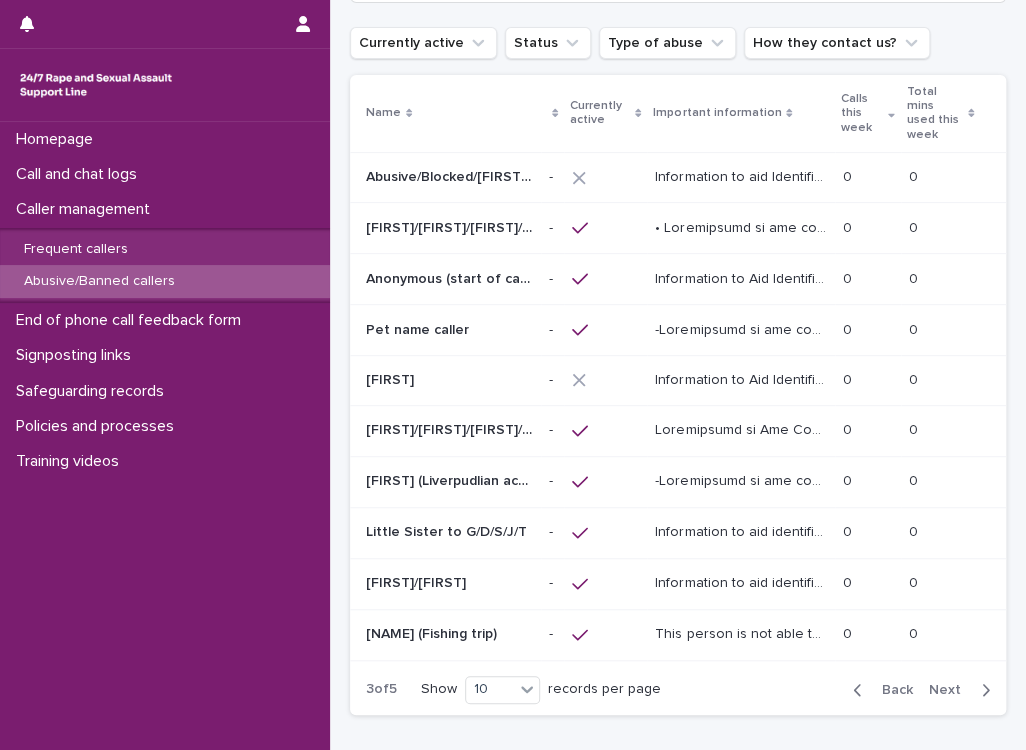 click 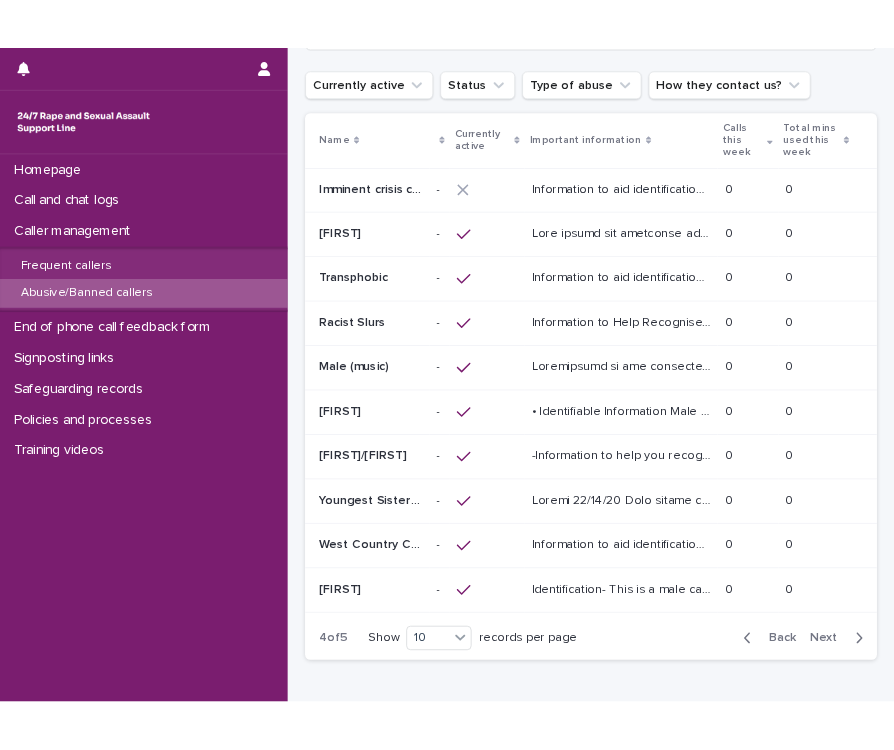 scroll, scrollTop: 119, scrollLeft: 0, axis: vertical 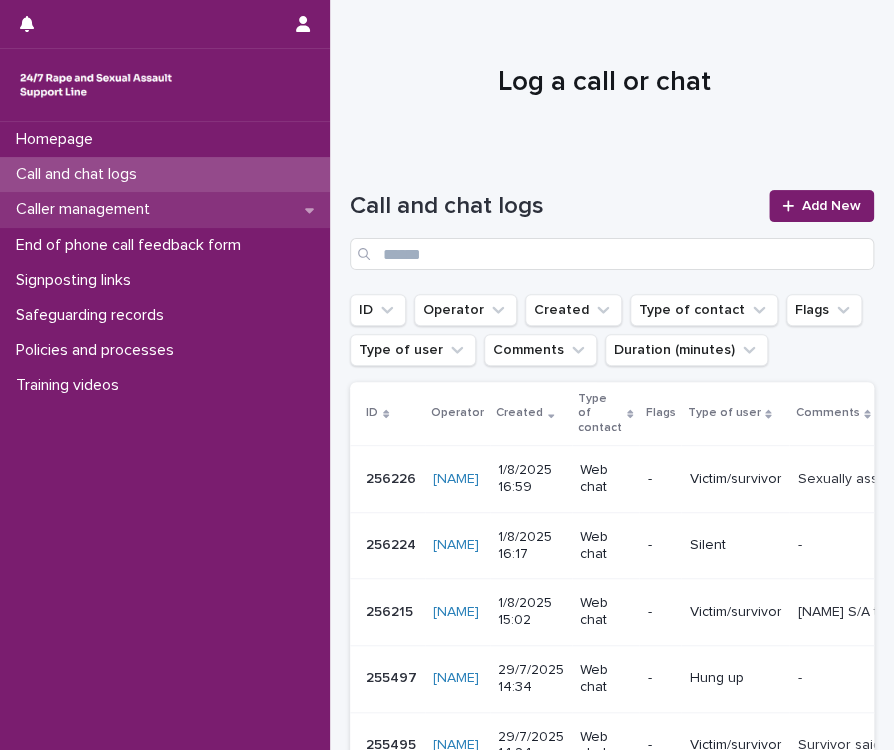 click on "Caller management" at bounding box center [87, 209] 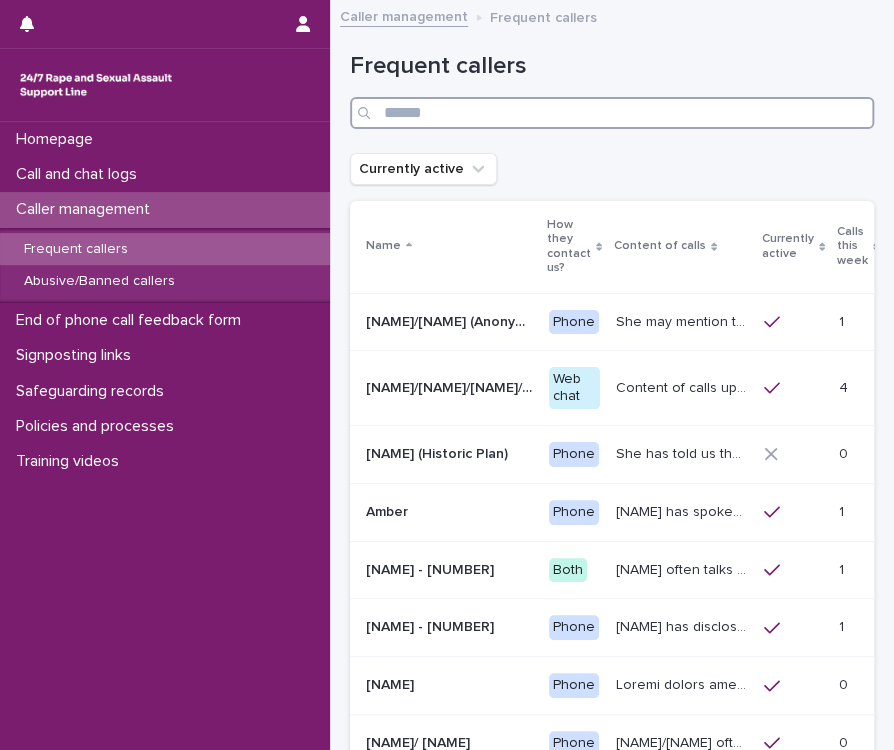 click at bounding box center (612, 113) 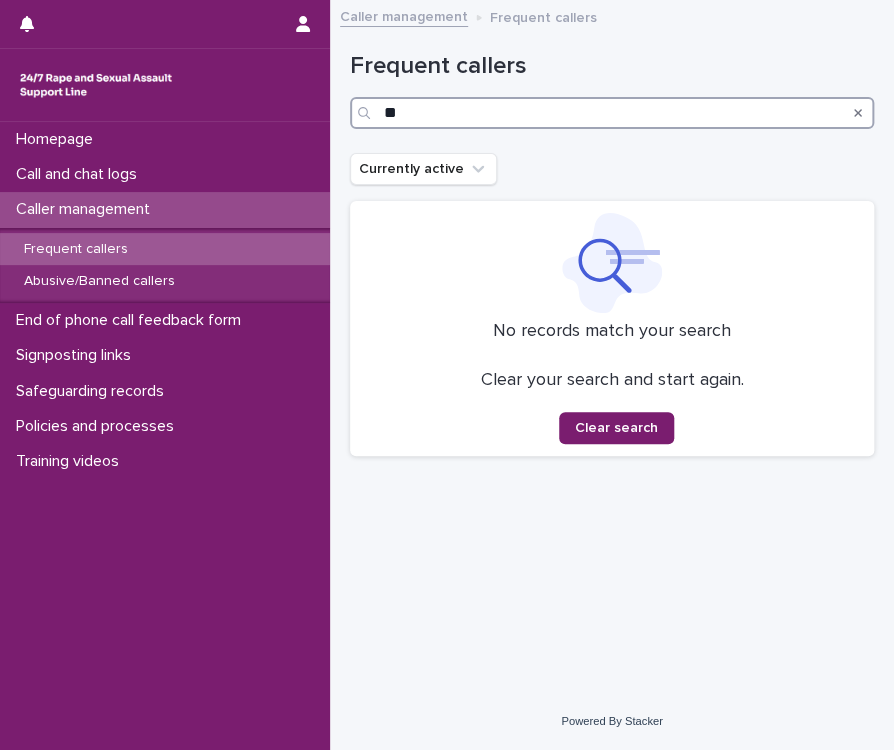 type on "*" 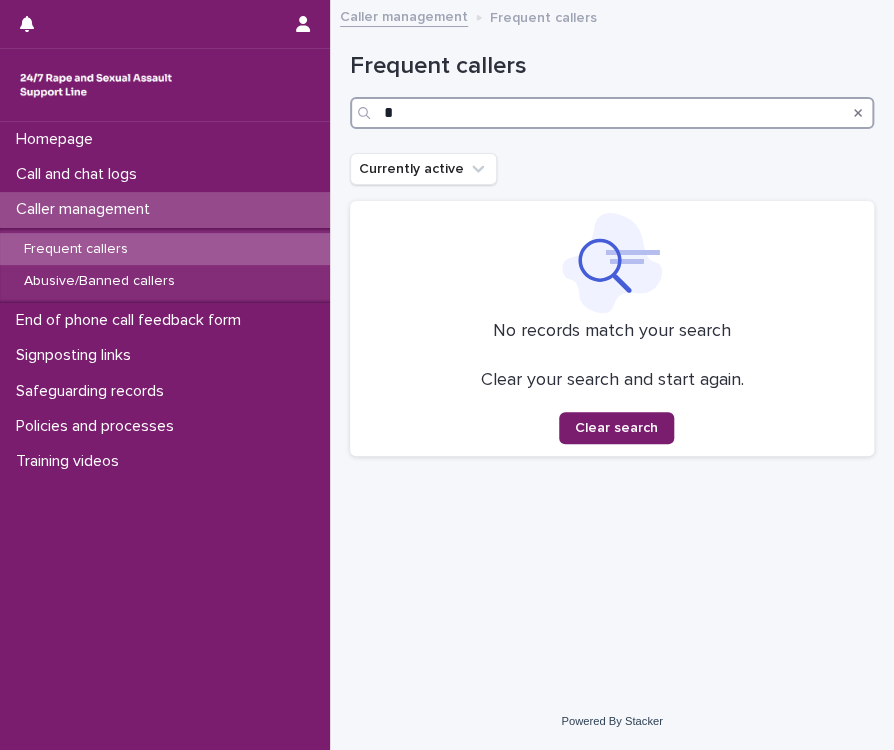 type 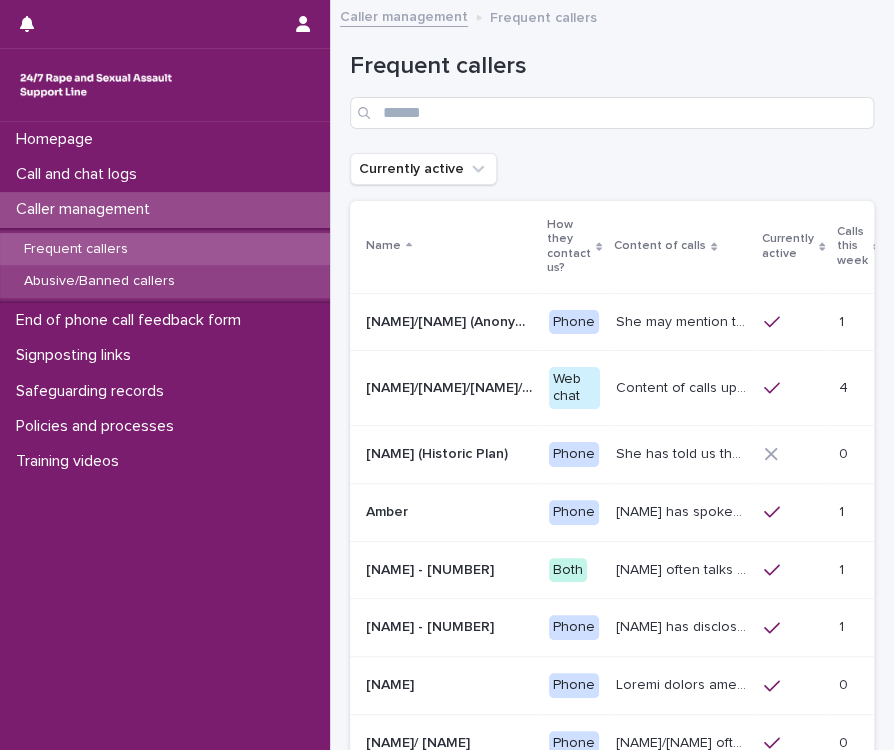 click on "Abusive/Banned callers" at bounding box center [165, 281] 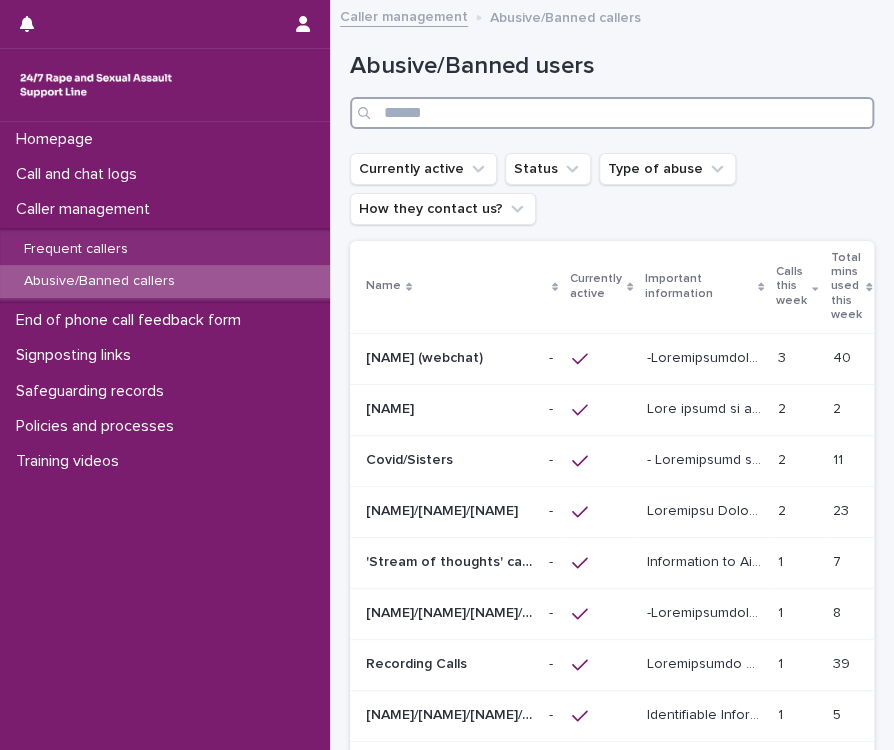 click at bounding box center [612, 113] 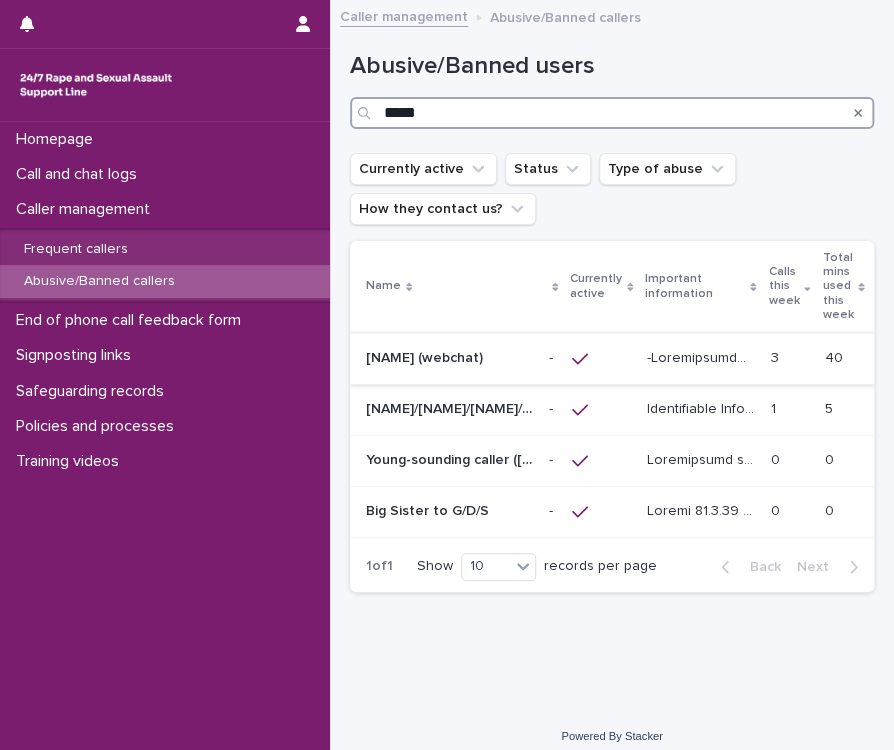 type on "*****" 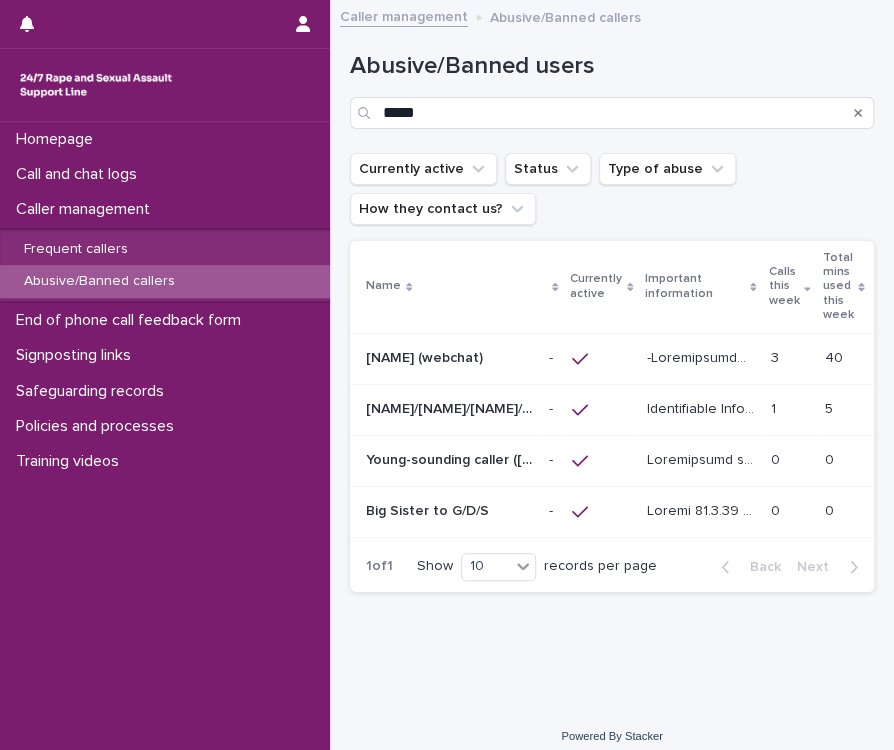 click at bounding box center [702, 356] 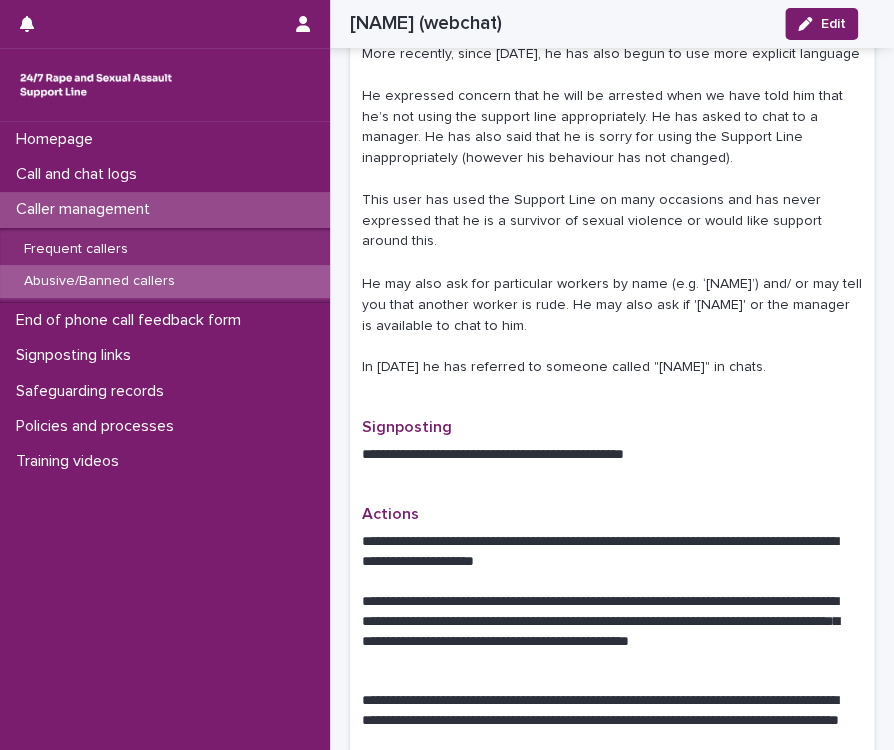 scroll, scrollTop: 907, scrollLeft: 0, axis: vertical 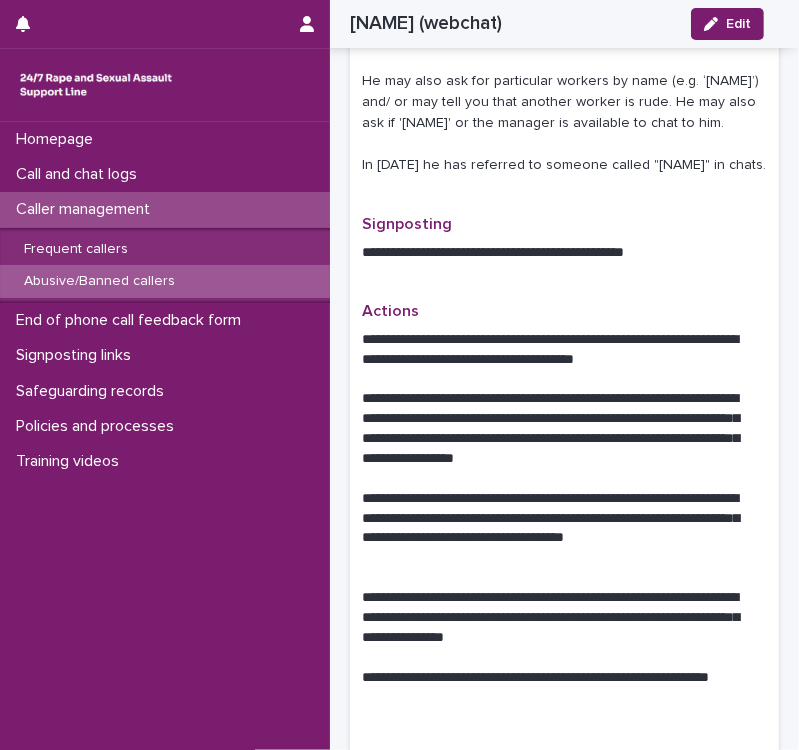click on "Homepage Call and chat logs Caller management Frequent callers Abusive/Banned callers End of phone call feedback form Signposting links Safeguarding records Policies and processes Training videos" at bounding box center (165, 436) 